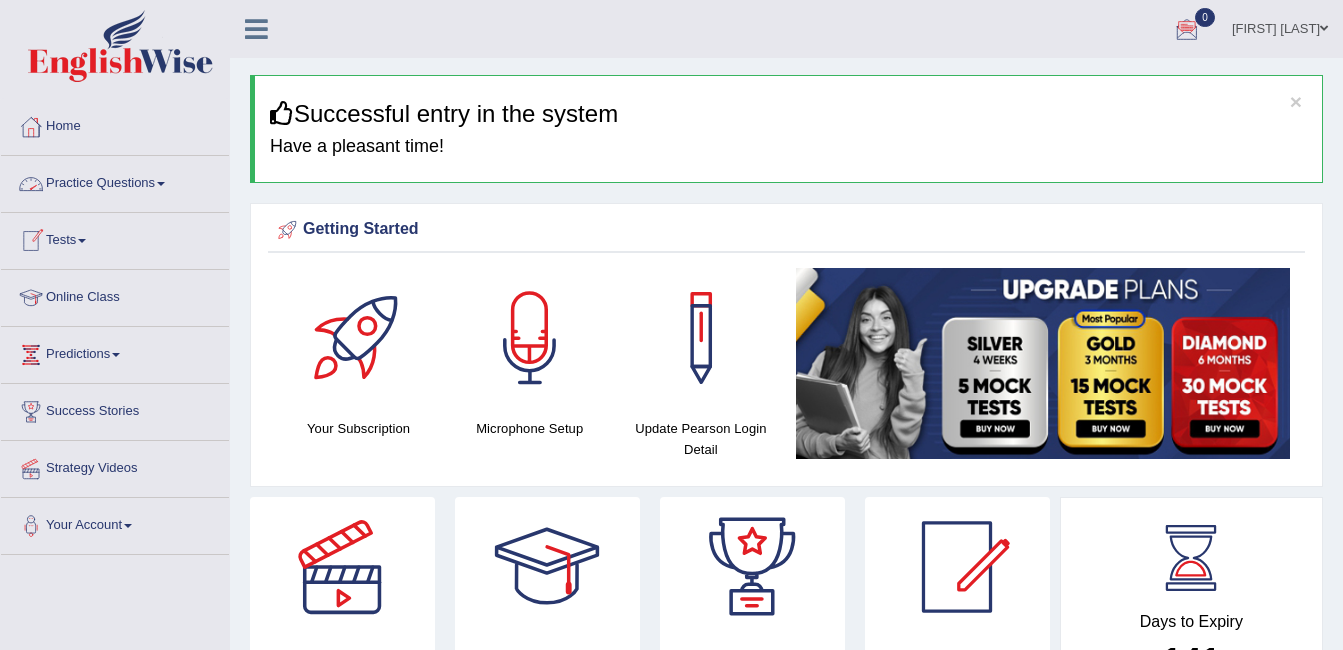 drag, startPoint x: 0, startPoint y: 0, endPoint x: 89, endPoint y: 197, distance: 216.17123 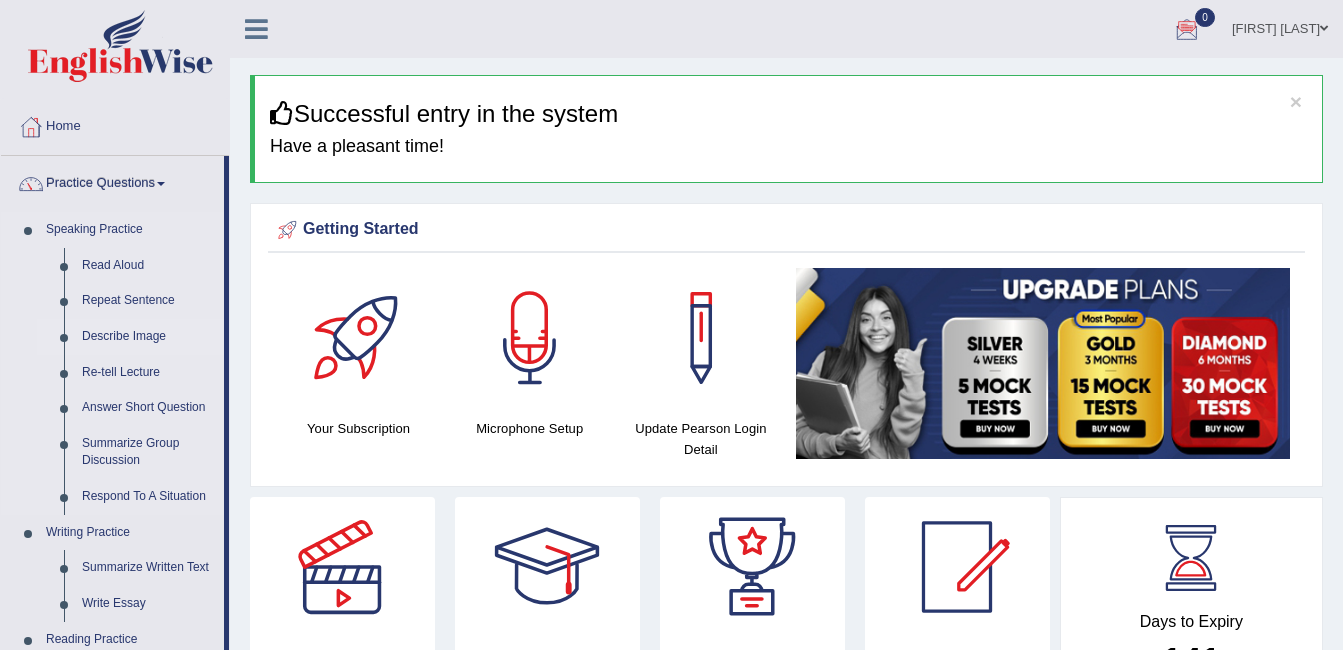 scroll, scrollTop: 0, scrollLeft: 0, axis: both 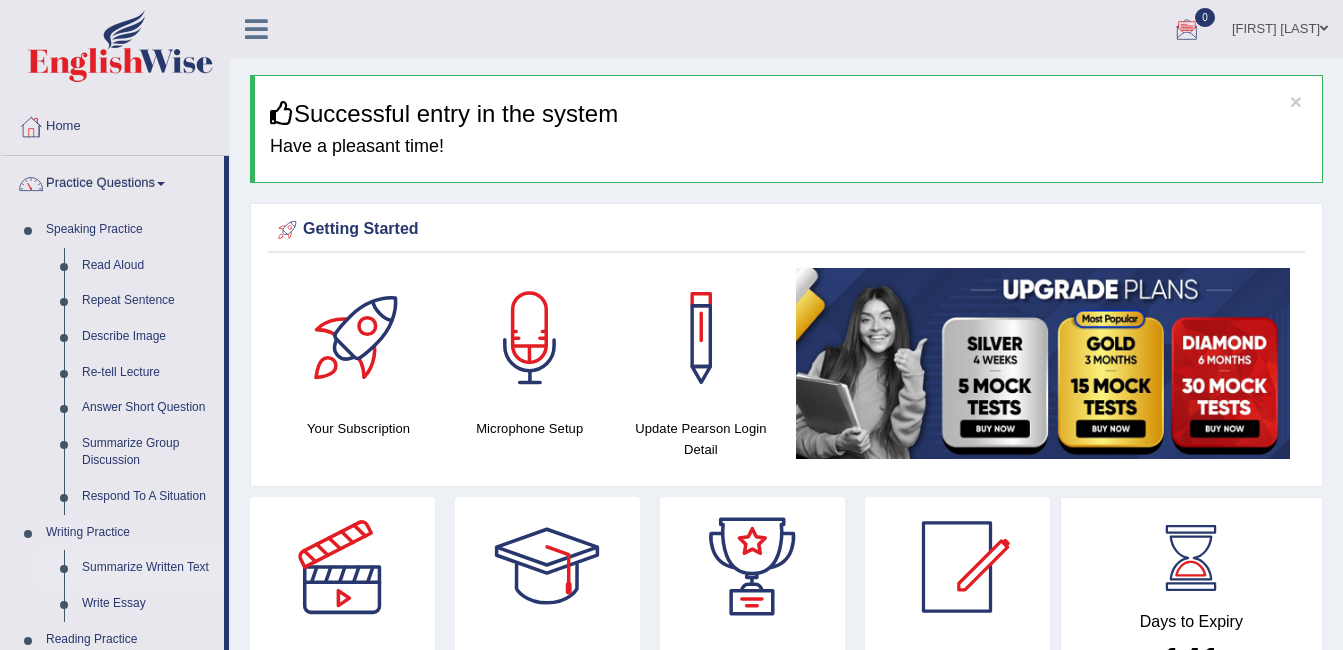 click on "Summarize Written Text" at bounding box center [148, 568] 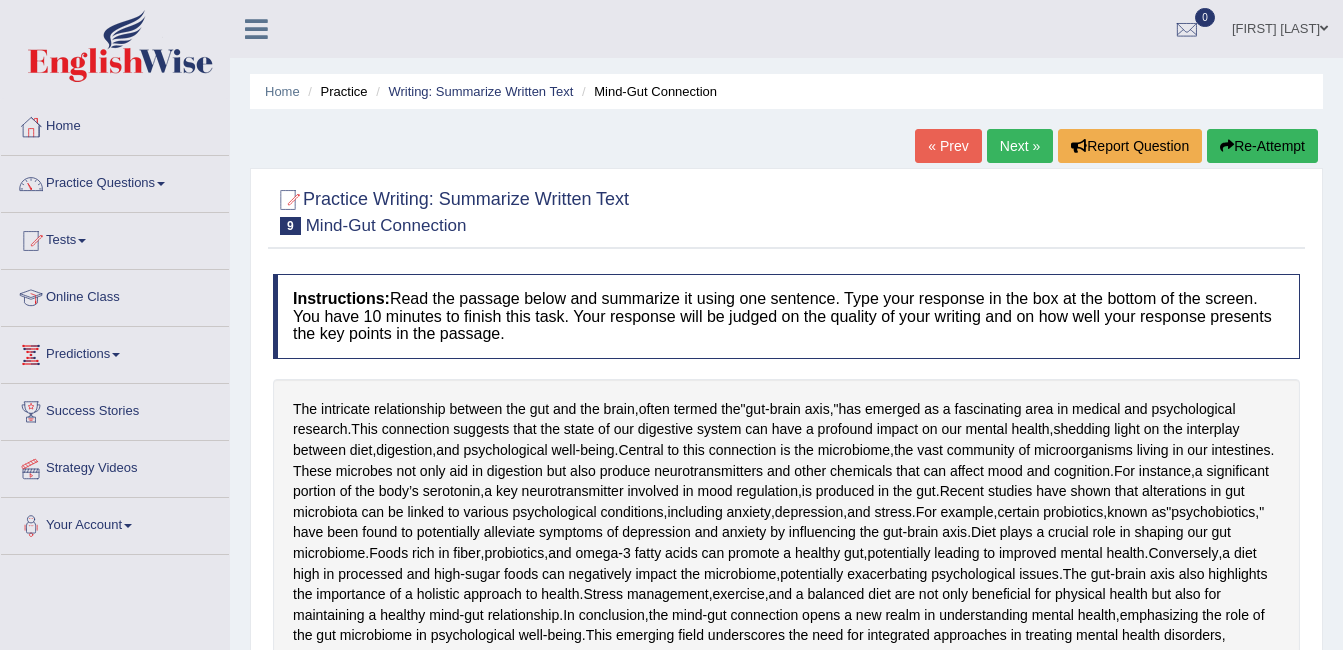scroll, scrollTop: 255, scrollLeft: 0, axis: vertical 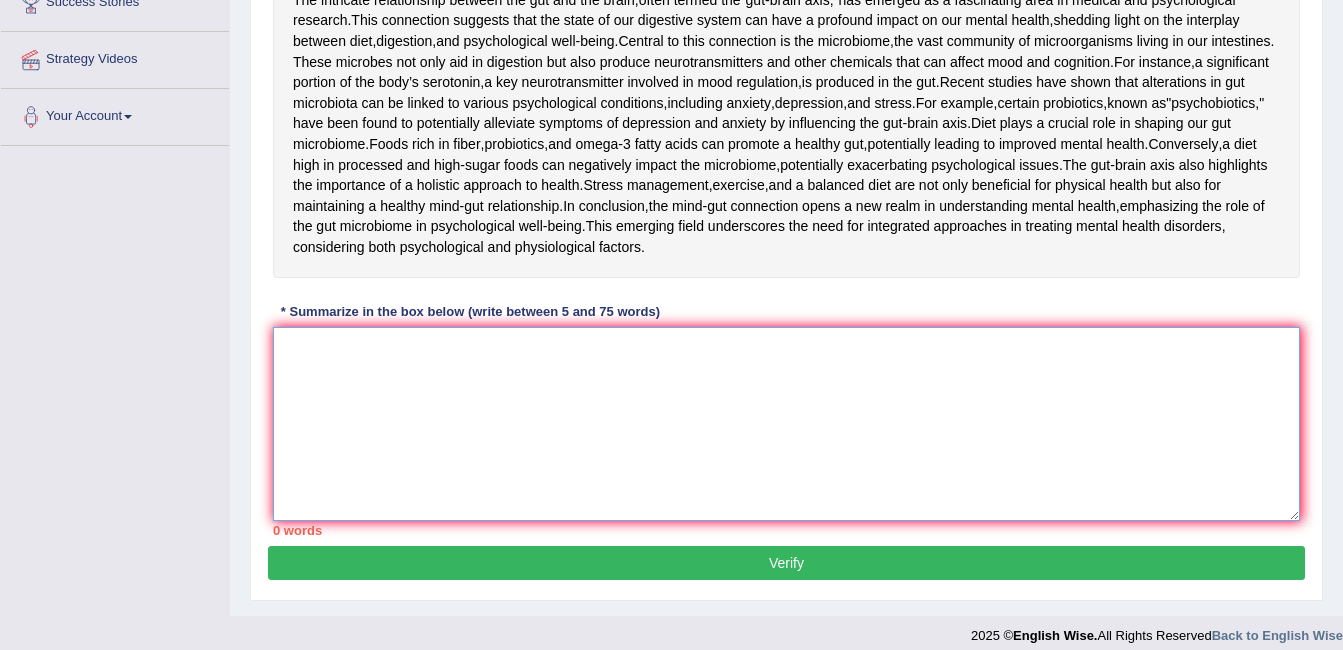 click at bounding box center [786, 424] 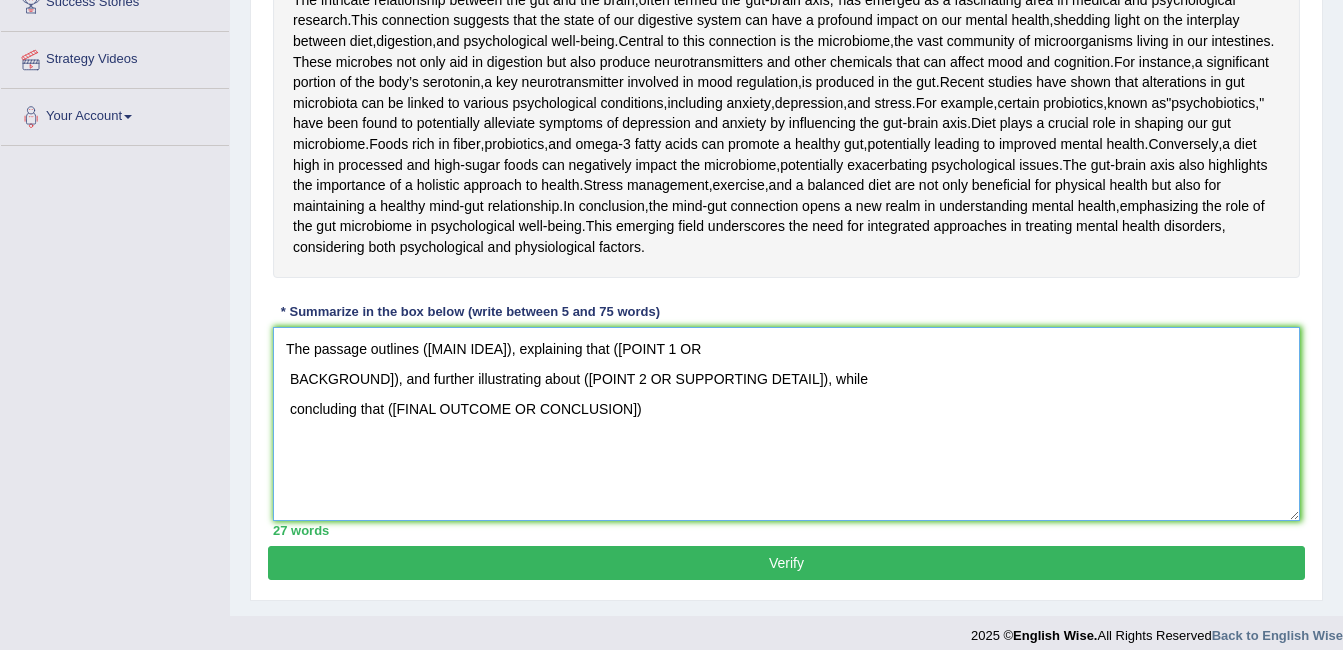 click on "e passage outlines (main idea), explaining that (point 1 or
background), and further illustrating about (point 2 or supporting detail), while
concluding that (final outcome or conclusion)" at bounding box center (786, 424) 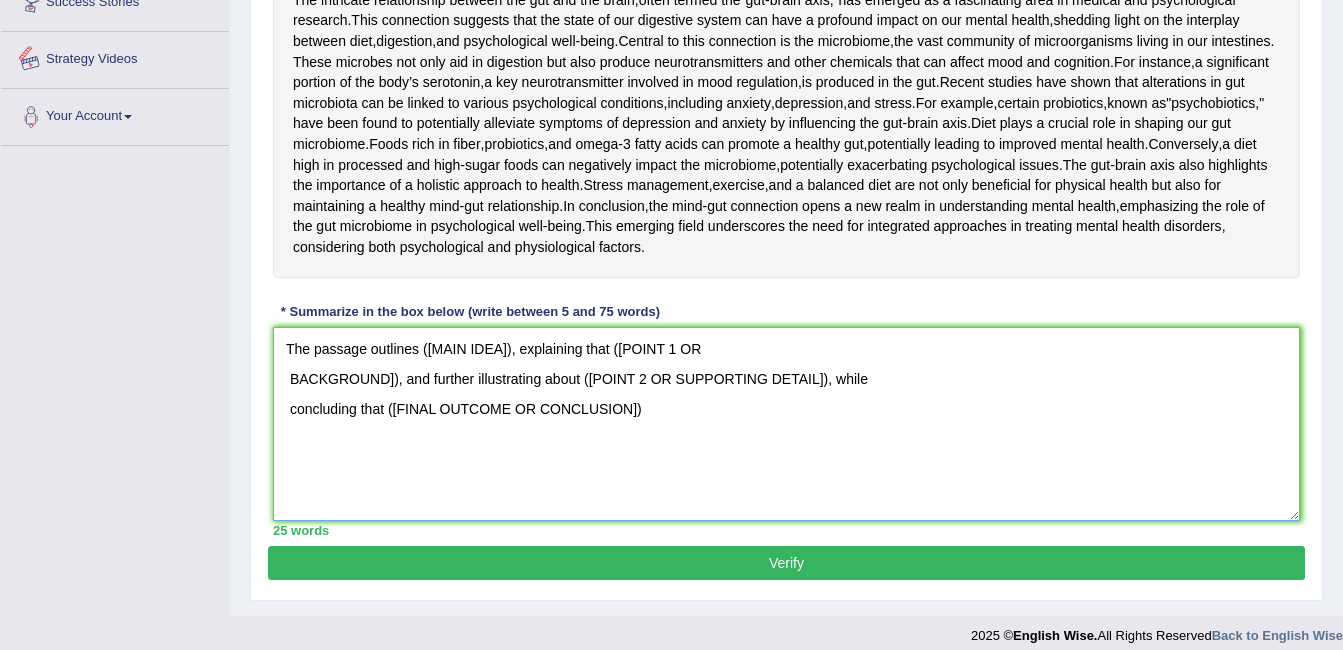 type on "The passage outlines , explaining that (point 1 or
background), and further illustrating about (point 2 or supporting detail), while
concluding that (final outcome or conclusion)" 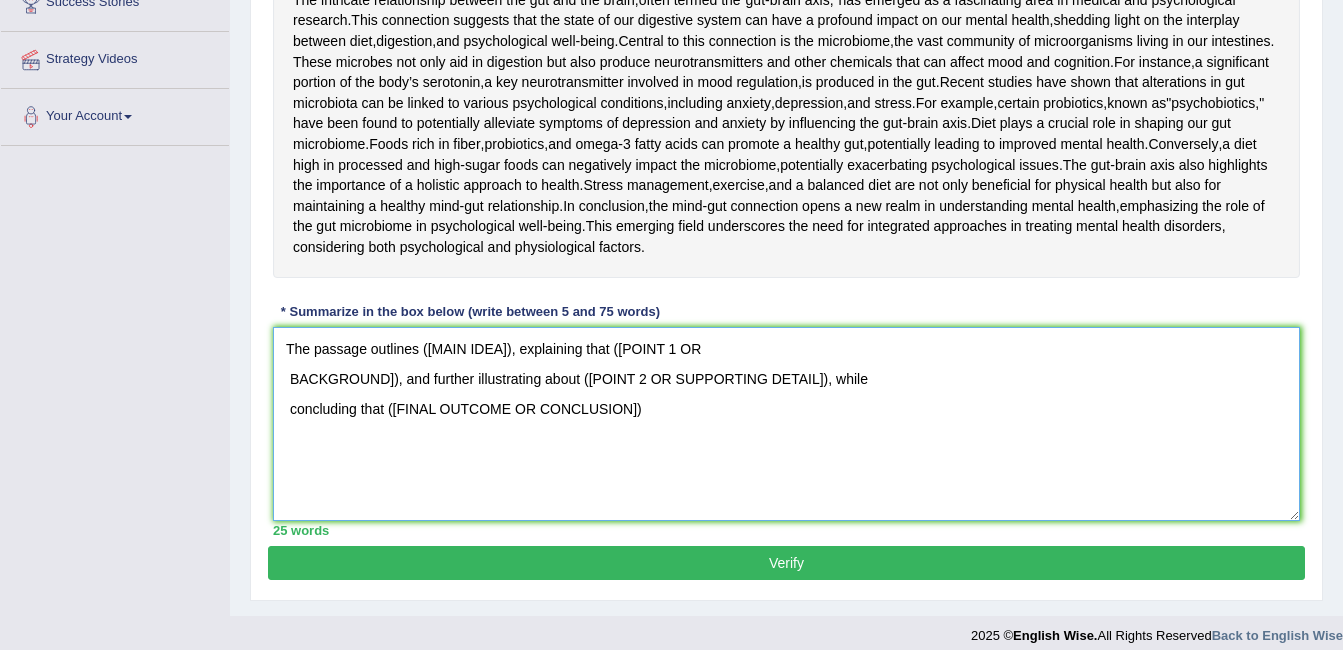 scroll, scrollTop: 0, scrollLeft: 0, axis: both 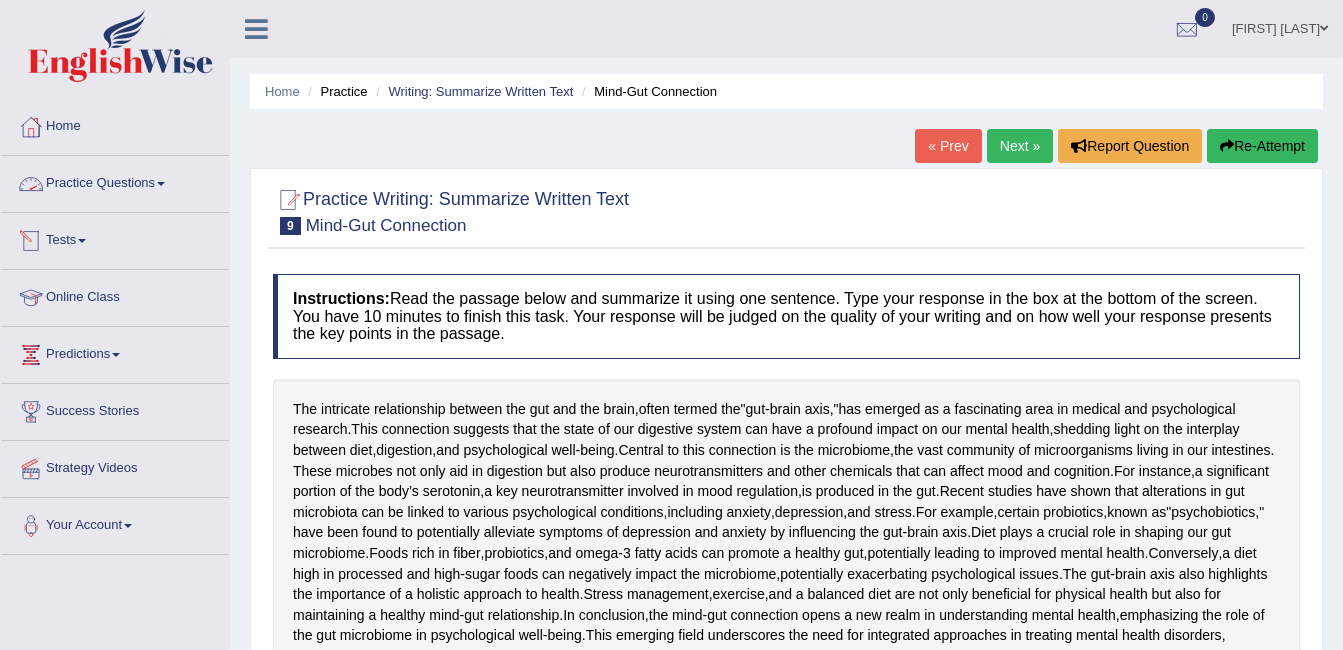 click on "Practice Questions" at bounding box center (115, 181) 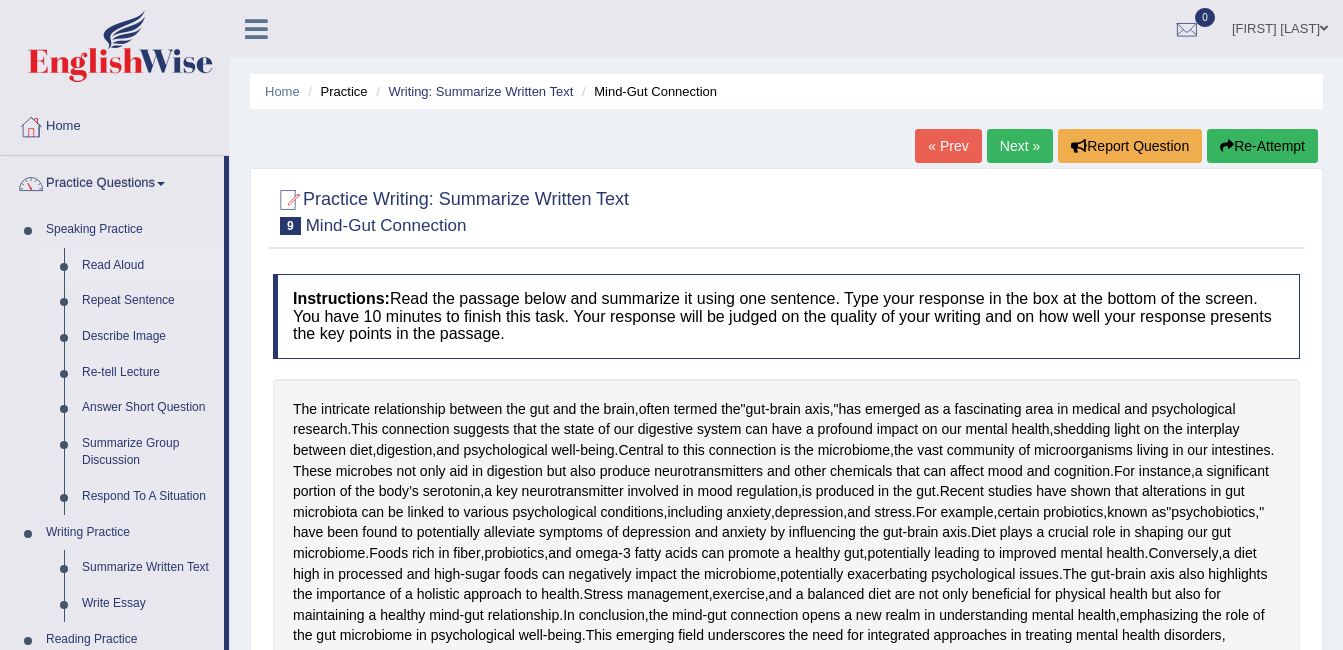 click on "Read Aloud" at bounding box center [148, 266] 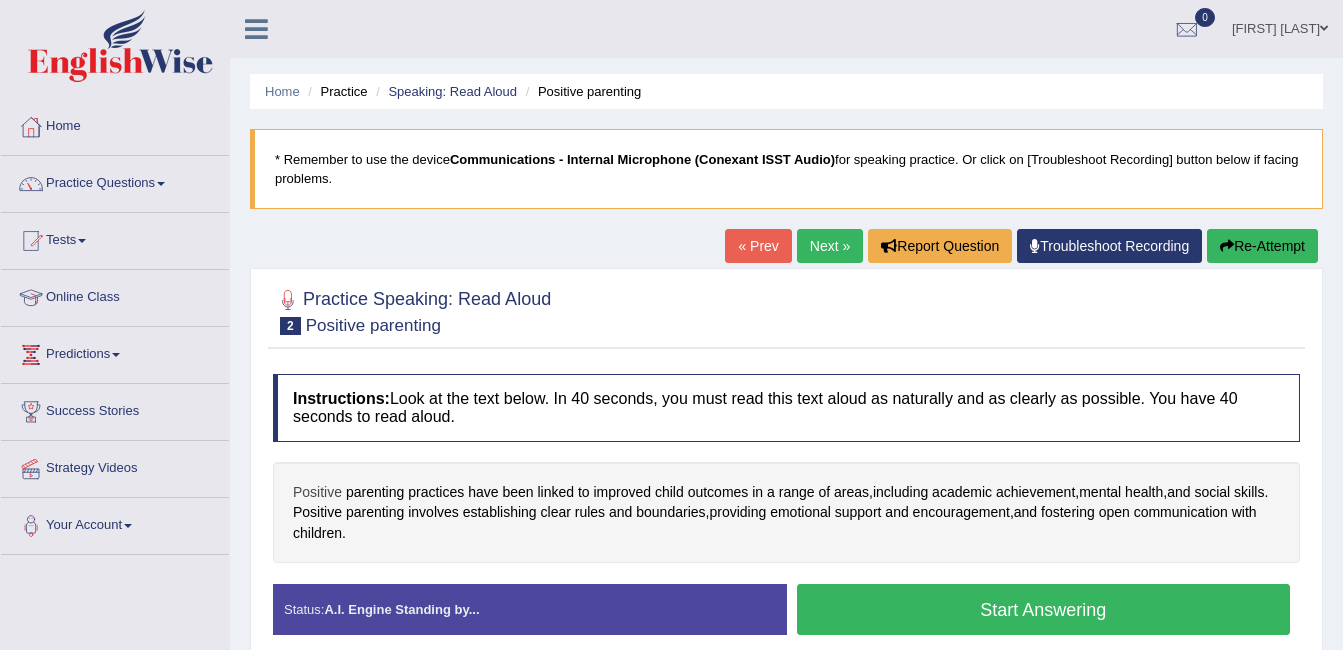 scroll, scrollTop: 0, scrollLeft: 0, axis: both 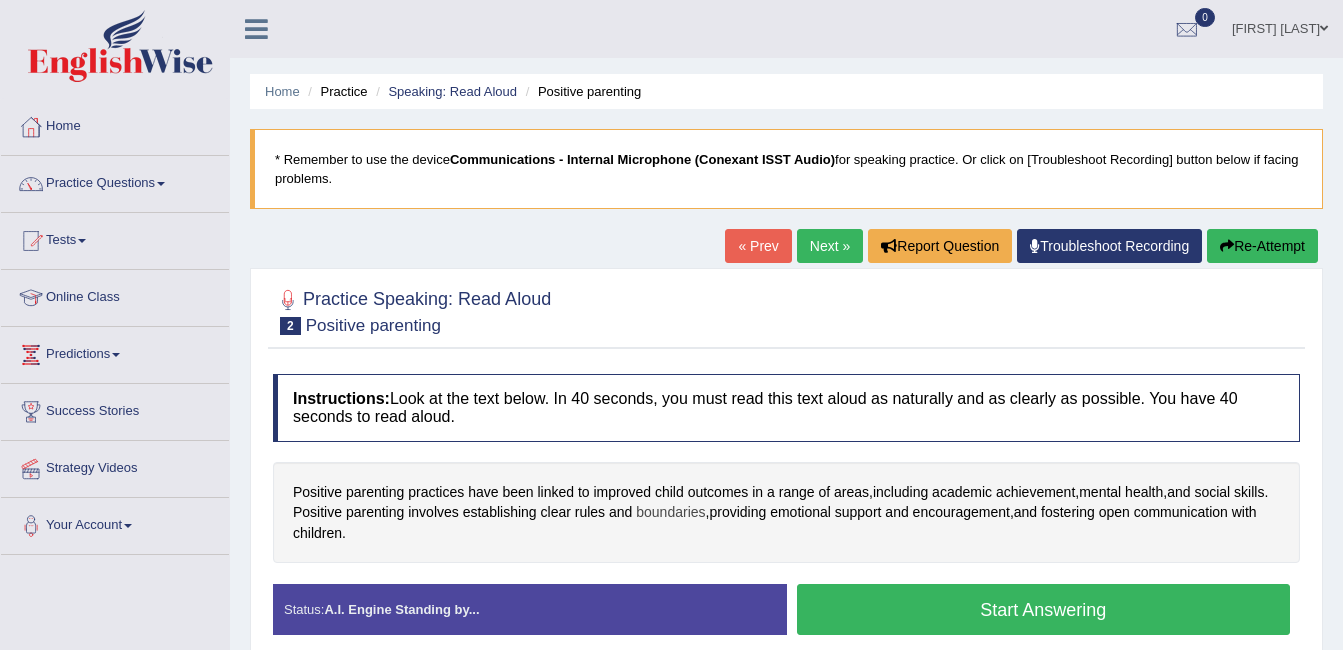 click on "boundaries" at bounding box center (670, 512) 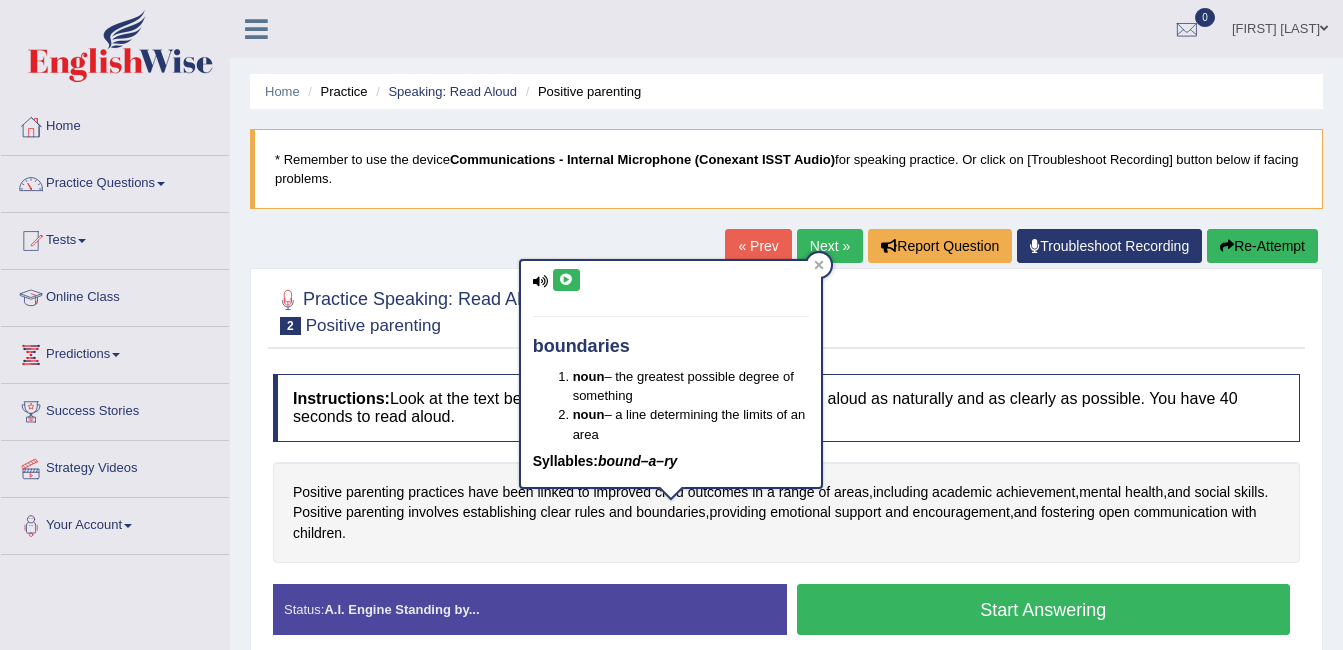 click on "Home
Practice
Speaking: Read Aloud
Positive parenting
* Remember to use the device  Communications - Internal Microphone (Conexant ISST Audio)  for speaking practice. Or click on [Troubleshoot Recording] button below if facing problems.
« Prev Next »  Report Question  Troubleshoot Recording  Re-Attempt
Practice Speaking: Read Aloud
2
Positive parenting
Instructions:  Look at the text below. In 40 seconds, you must read this text aloud as naturally and as clearly as possible. You have 40 seconds to read aloud.
Positive   parenting   practices   have   been   linked   to   improved   child   outcomes   in   a   range   of   areas ,  including   academic   achievement ,  mental   health ,  and   social   skills .  Positive   parenting   involves   establishing   clear   rules   and   boundaries ,  providing" at bounding box center (786, 500) 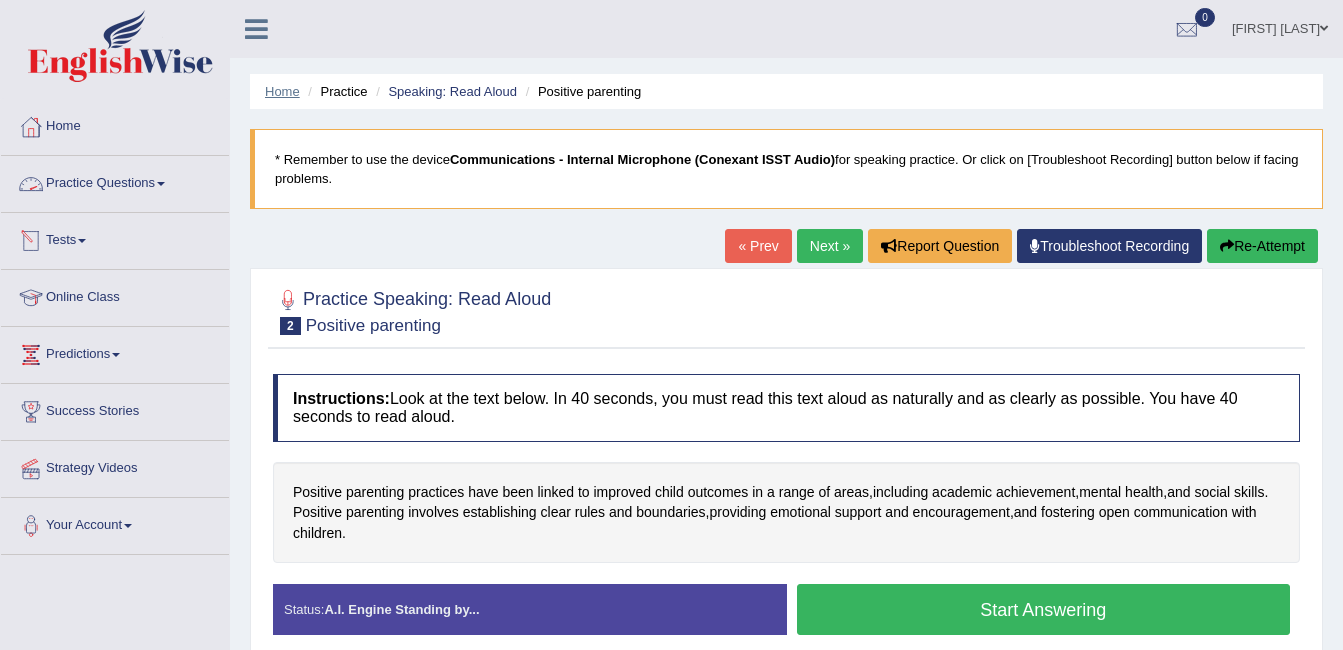click on "Home" at bounding box center (282, 91) 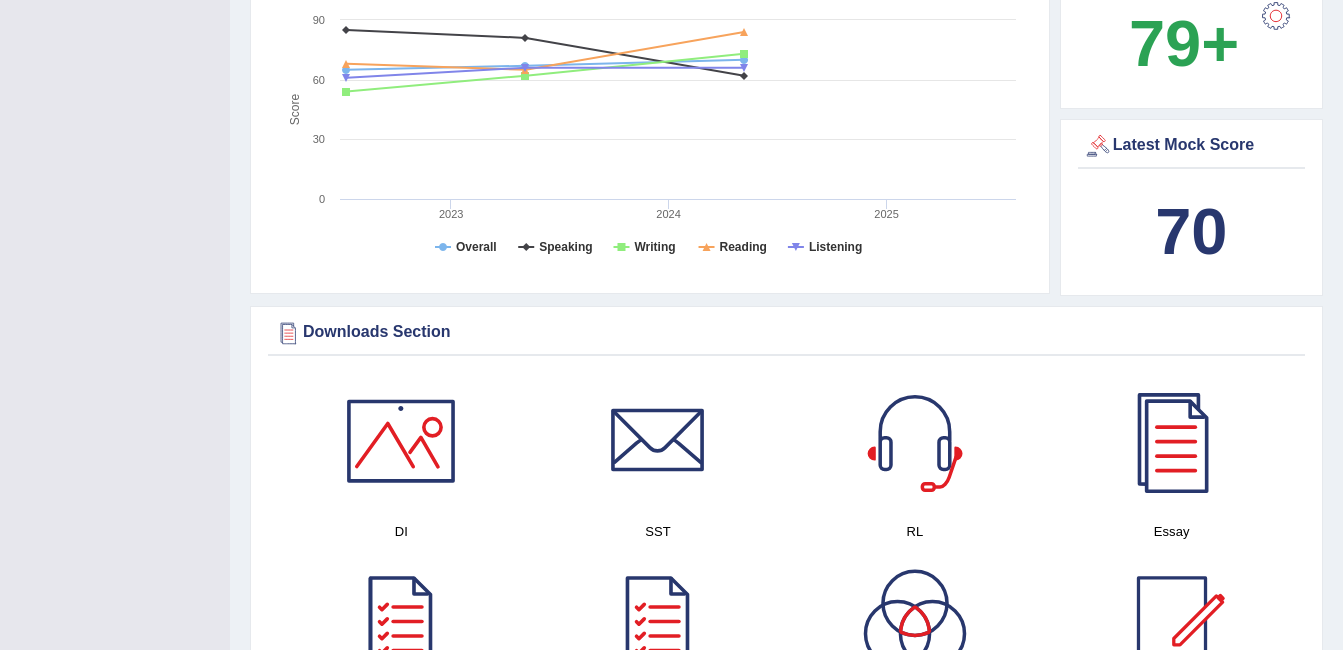 scroll, scrollTop: 701, scrollLeft: 0, axis: vertical 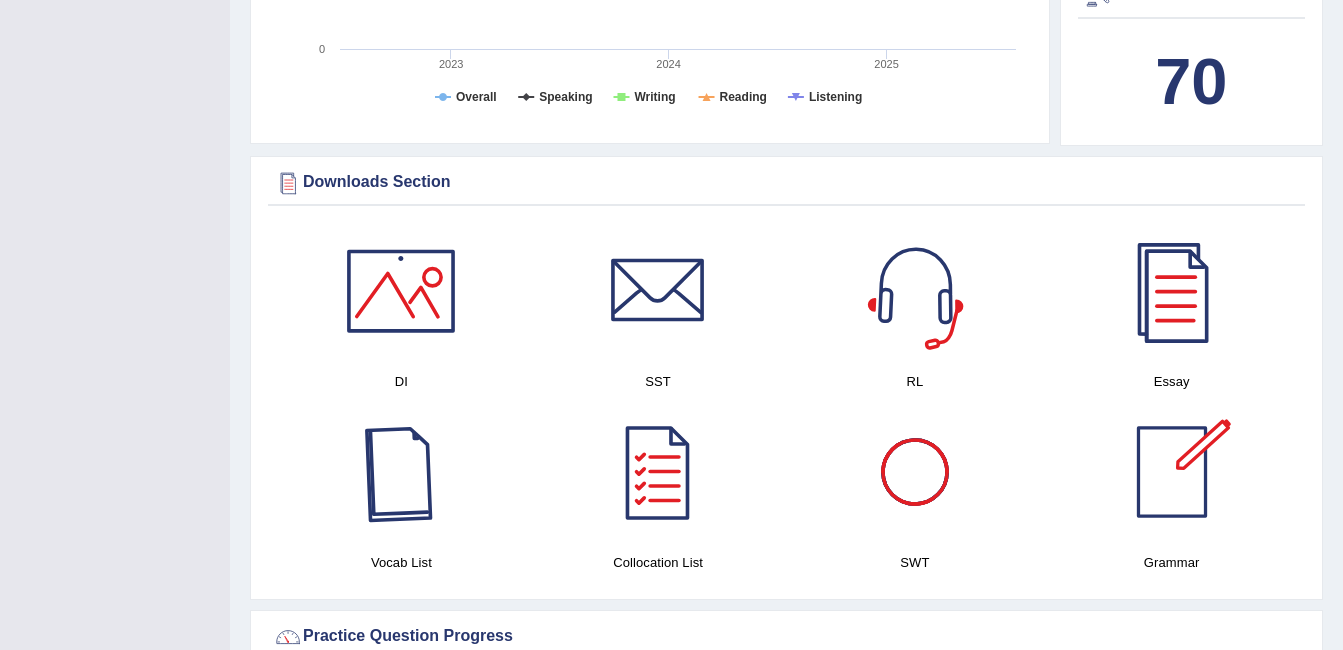 click at bounding box center (401, 472) 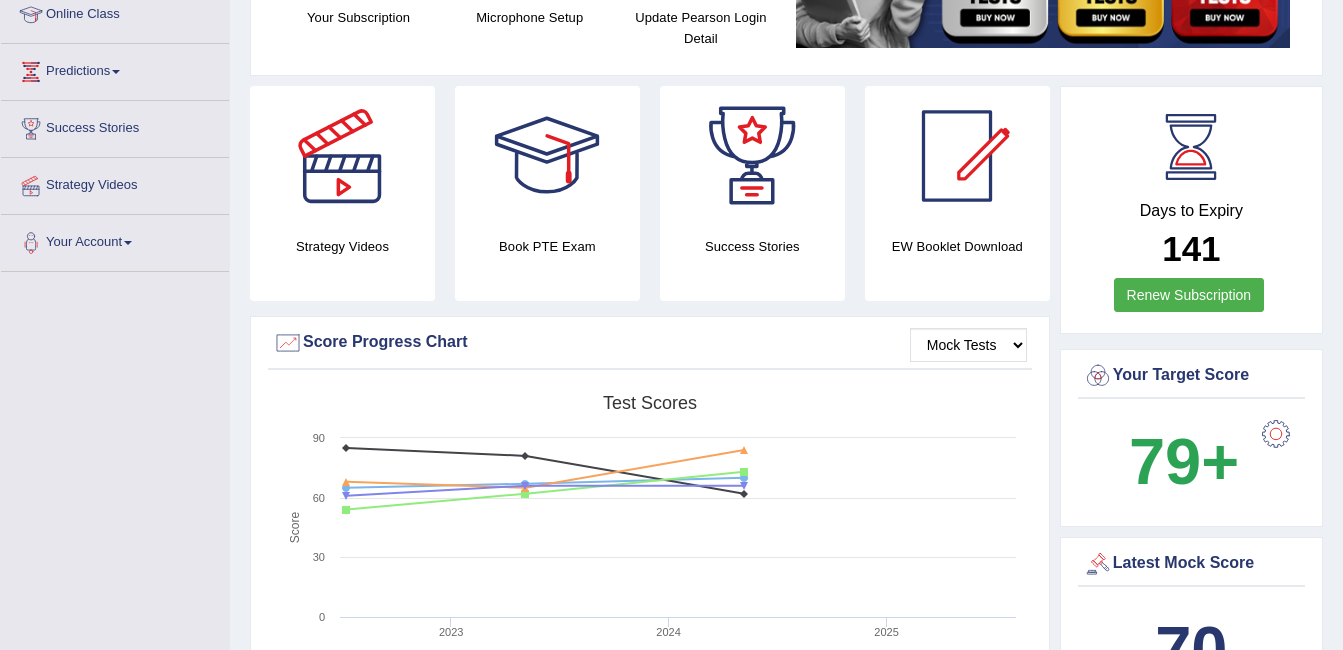 scroll, scrollTop: 26, scrollLeft: 0, axis: vertical 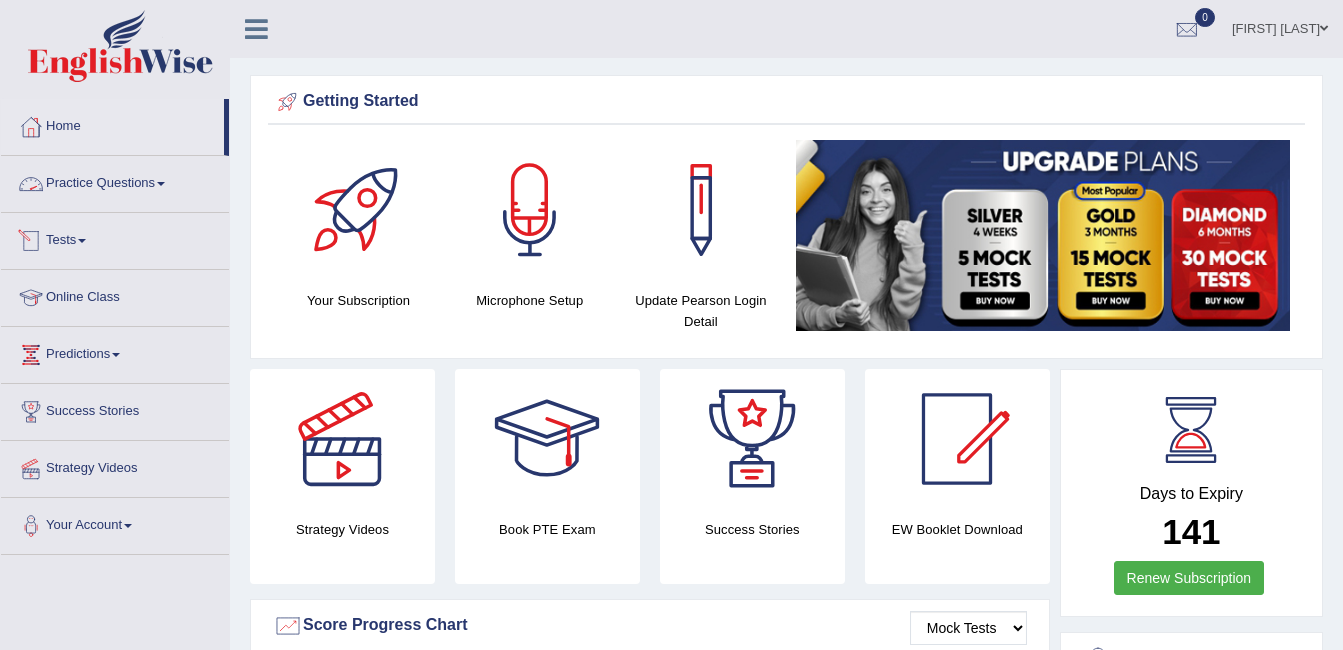 click on "Practice Questions" at bounding box center (115, 181) 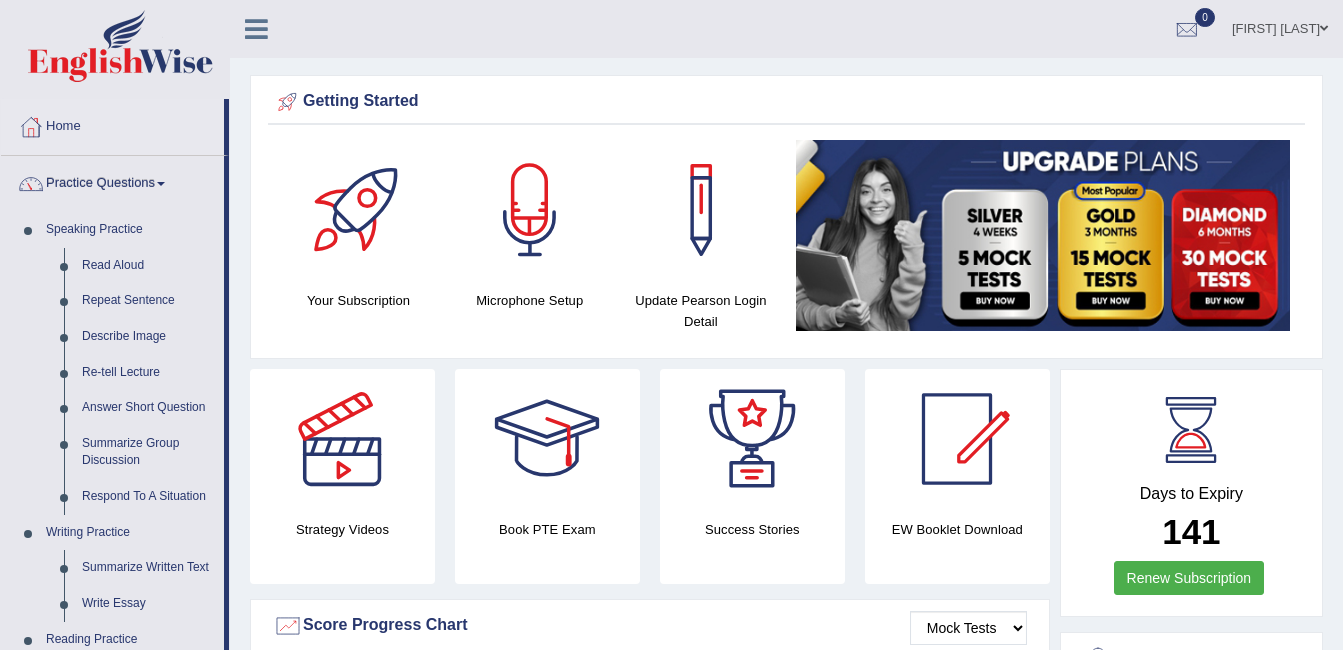 click on "Please login from Desktop. If you think this is an error (or logged in from desktop),  please click here to contact us
Getting Started
Your Subscription
Microphone Setup
Update Pearson Login Detail
×" at bounding box center (786, 1539) 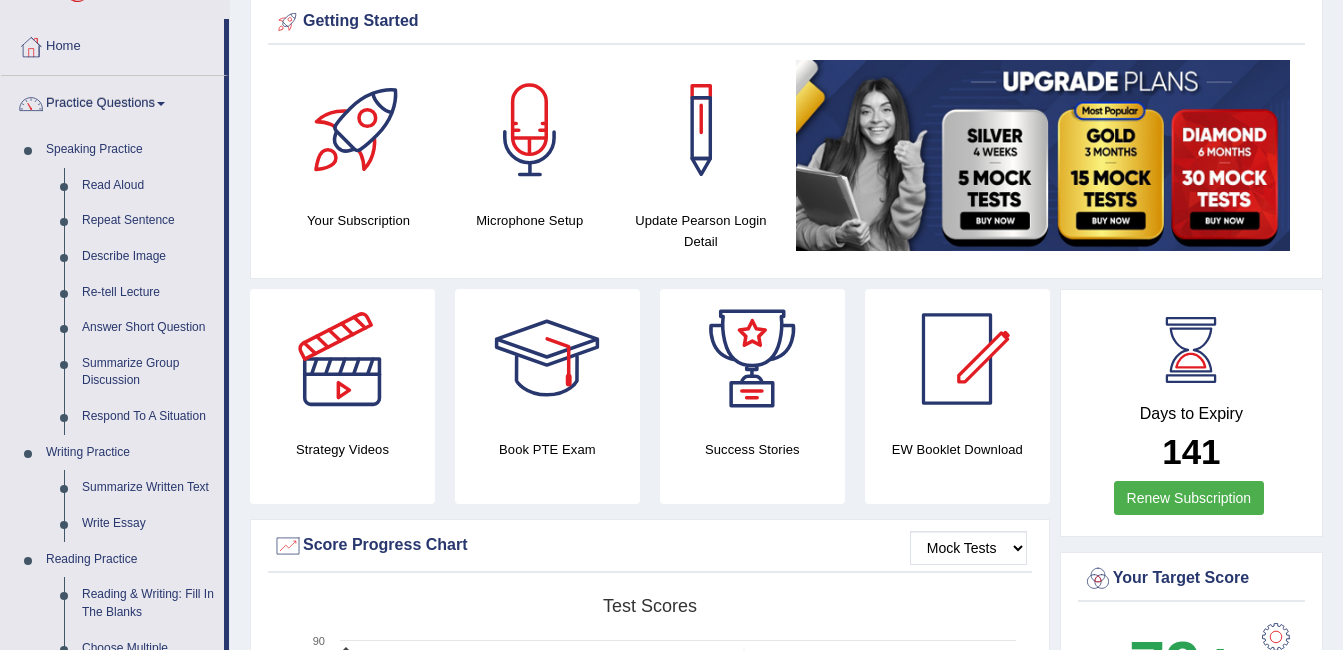 scroll, scrollTop: 120, scrollLeft: 0, axis: vertical 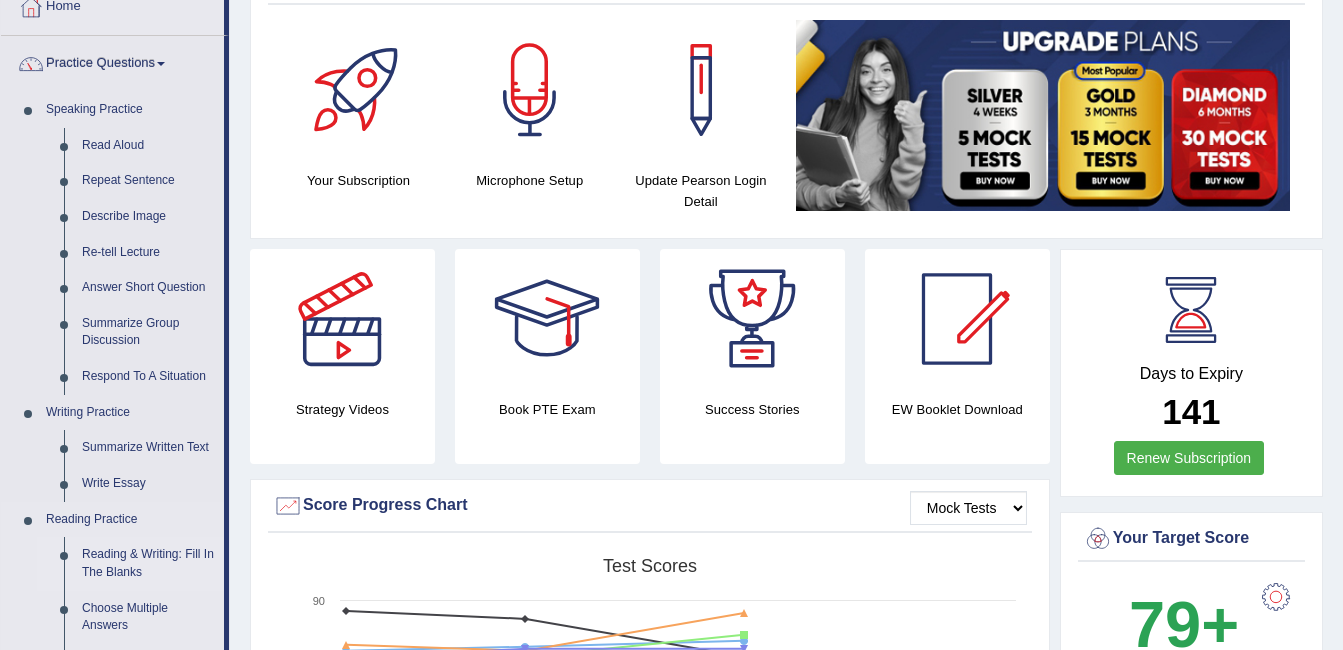 click on "Reading & Writing: Fill In The Blanks" at bounding box center (148, 563) 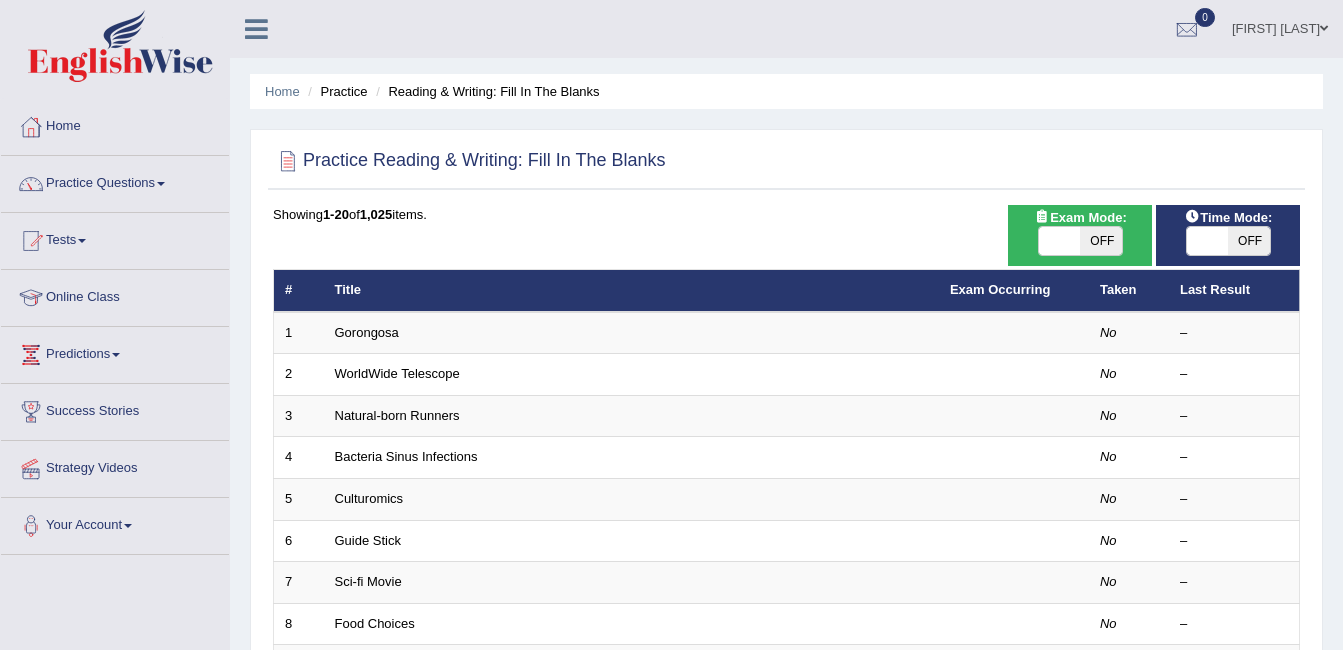 scroll, scrollTop: 0, scrollLeft: 0, axis: both 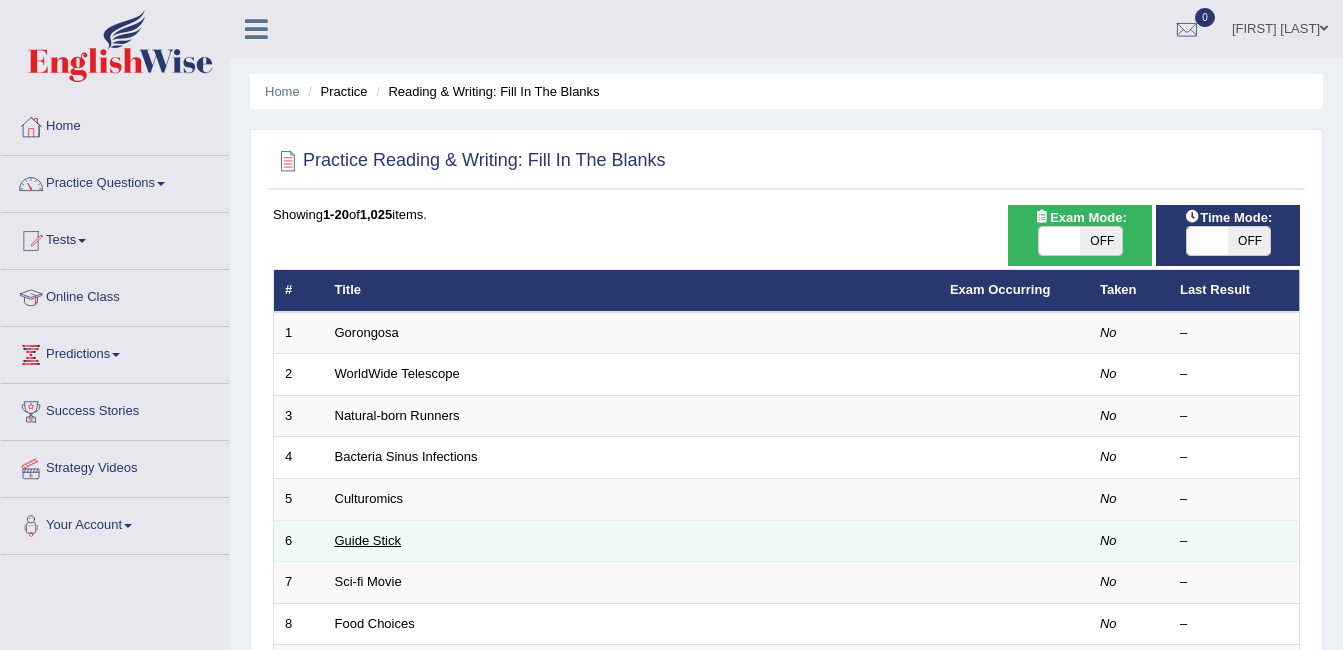 click on "Guide Stick" at bounding box center (368, 540) 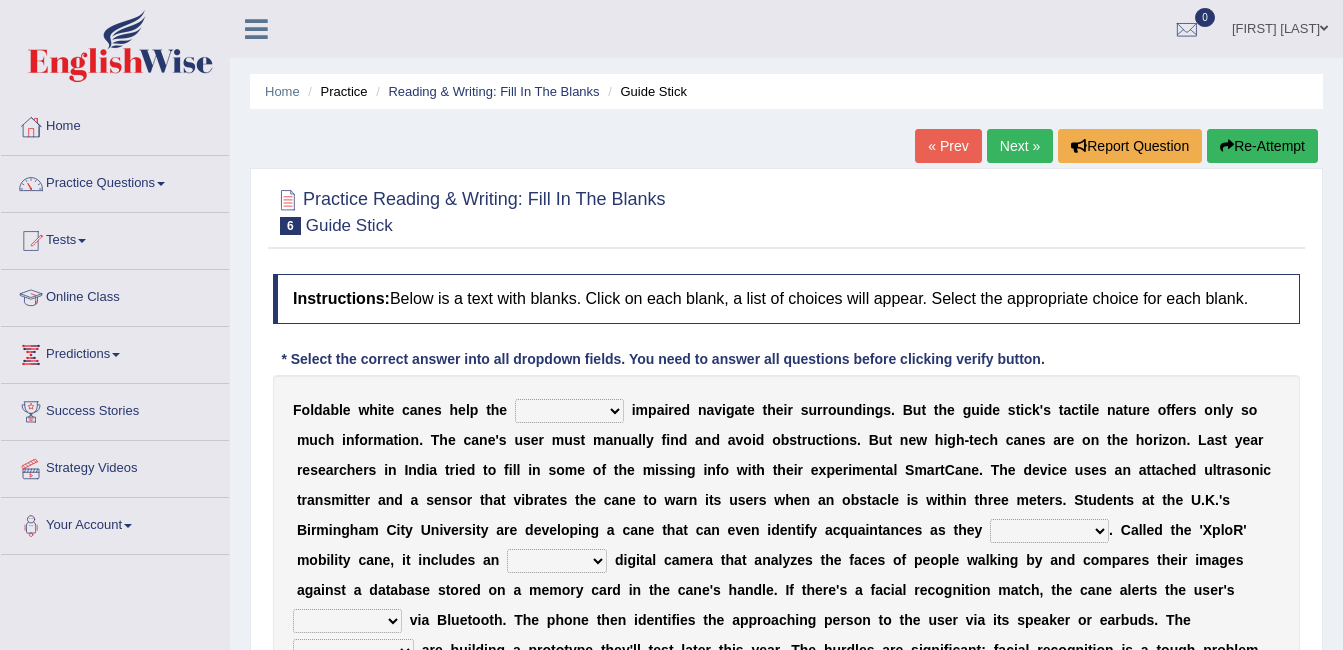 scroll, scrollTop: 0, scrollLeft: 0, axis: both 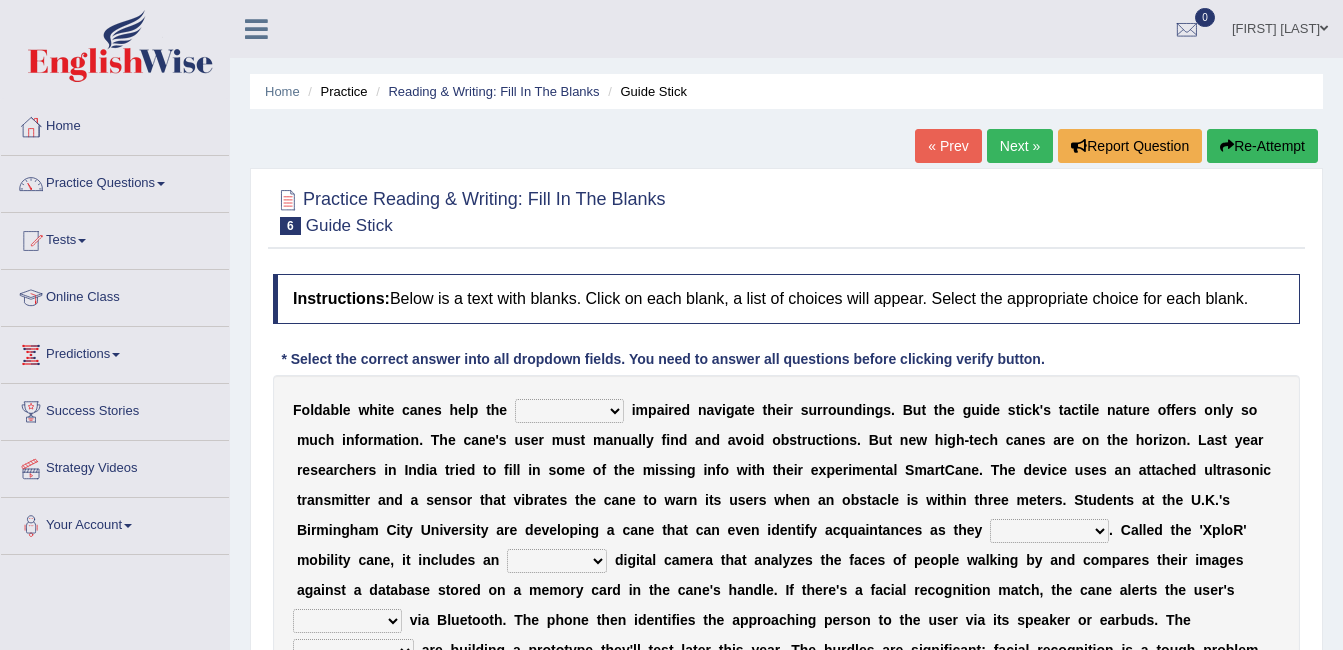 click on "Next »" at bounding box center (1020, 146) 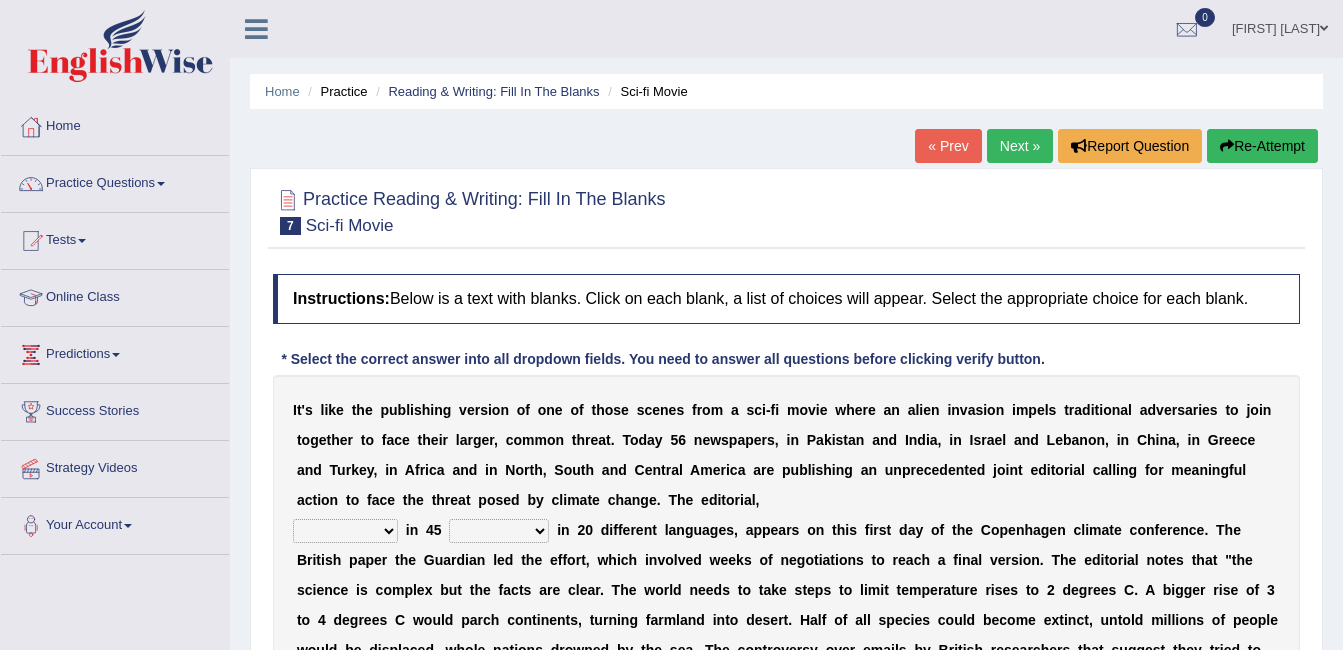 scroll, scrollTop: 0, scrollLeft: 0, axis: both 